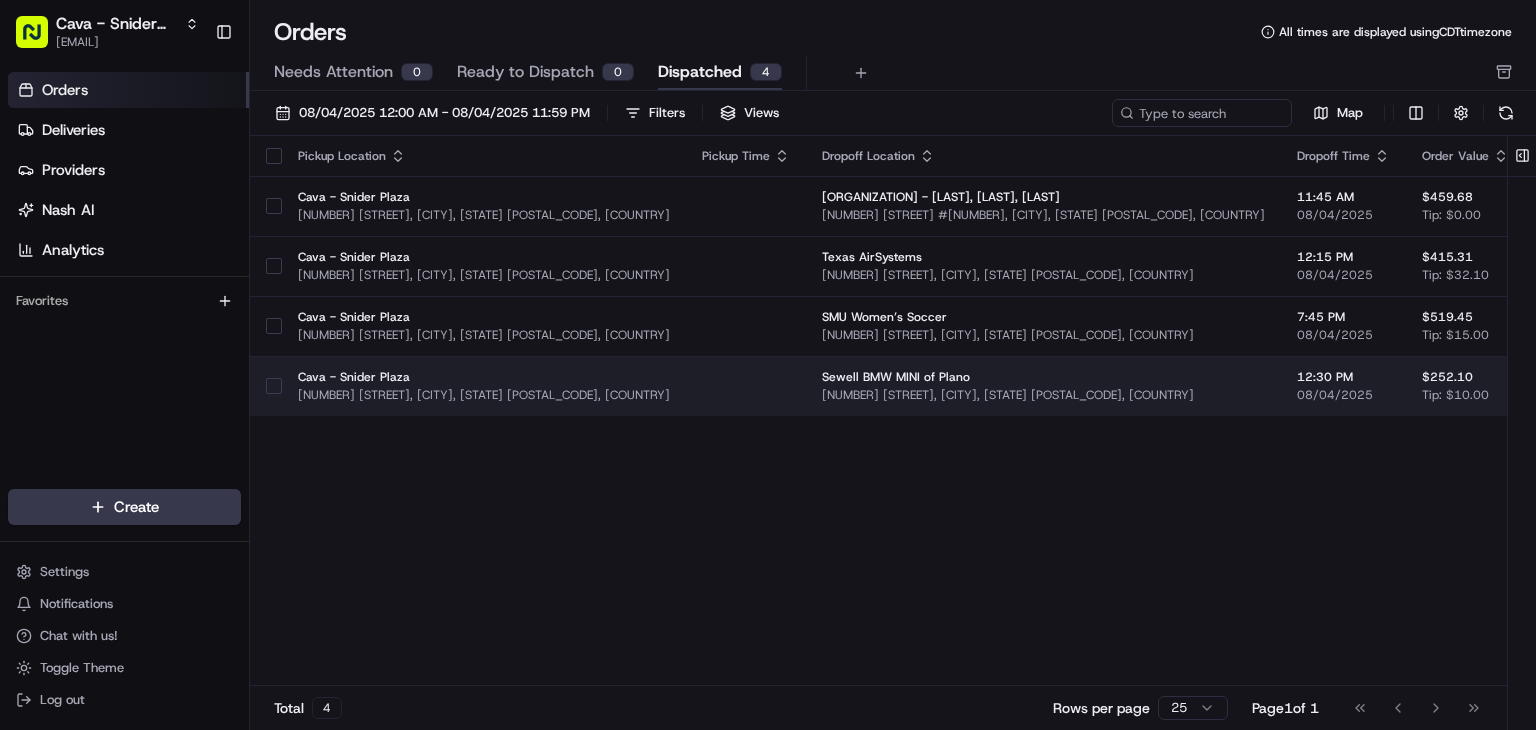 scroll, scrollTop: 0, scrollLeft: 0, axis: both 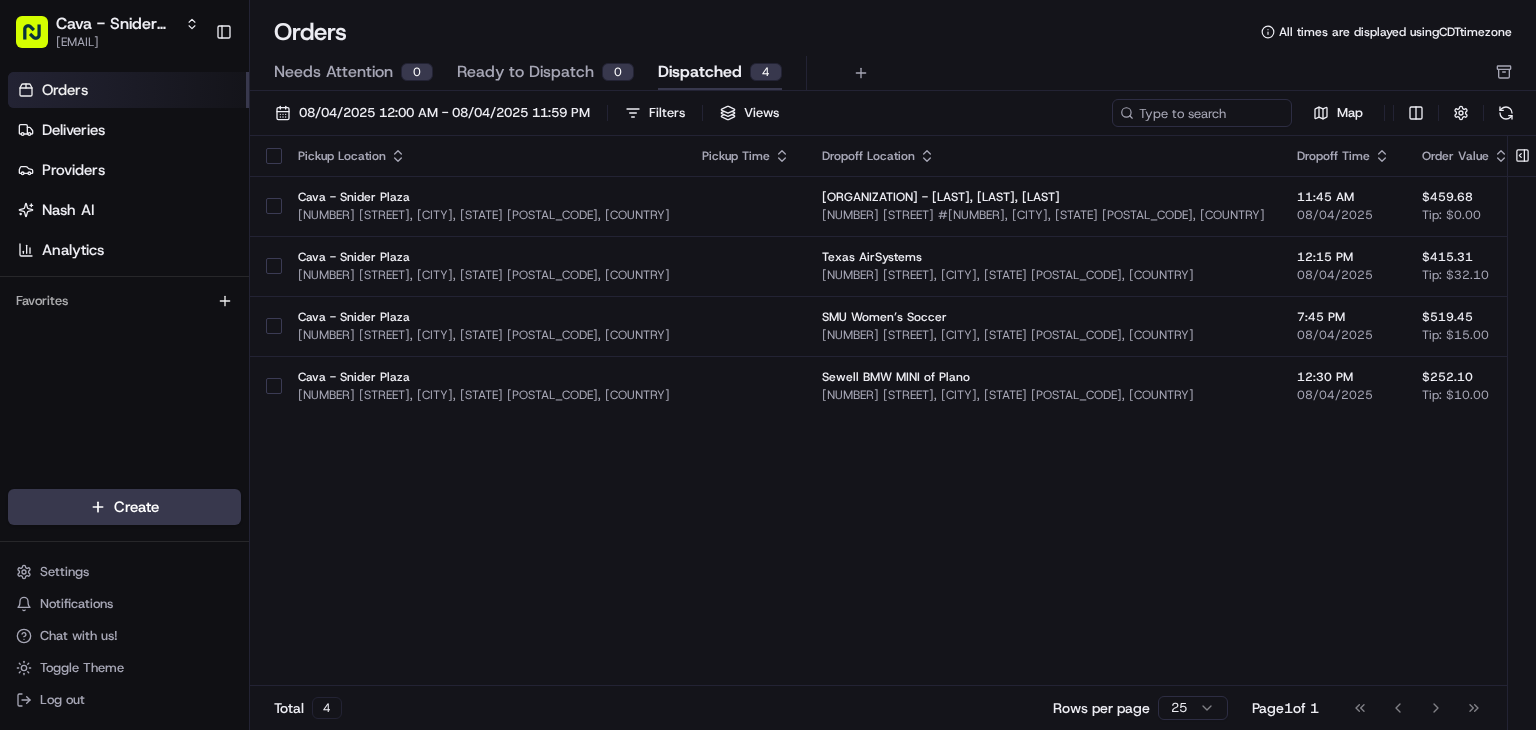click on "Orders All times are displayed using  CDT  timezone Needs Attention 0 Ready to Dispatch 0 Dispatched 4" at bounding box center [893, 53] 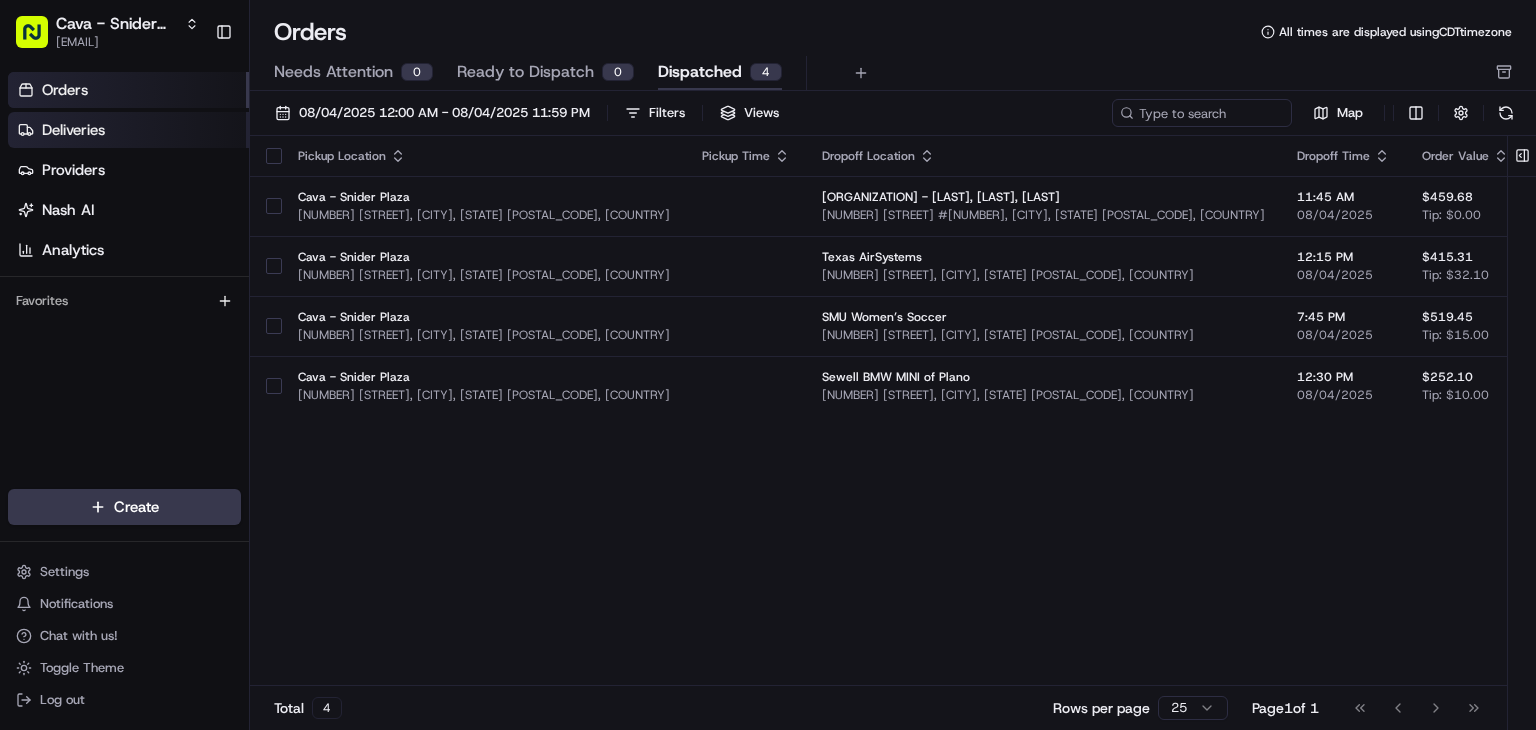 click on "Deliveries" at bounding box center (128, 130) 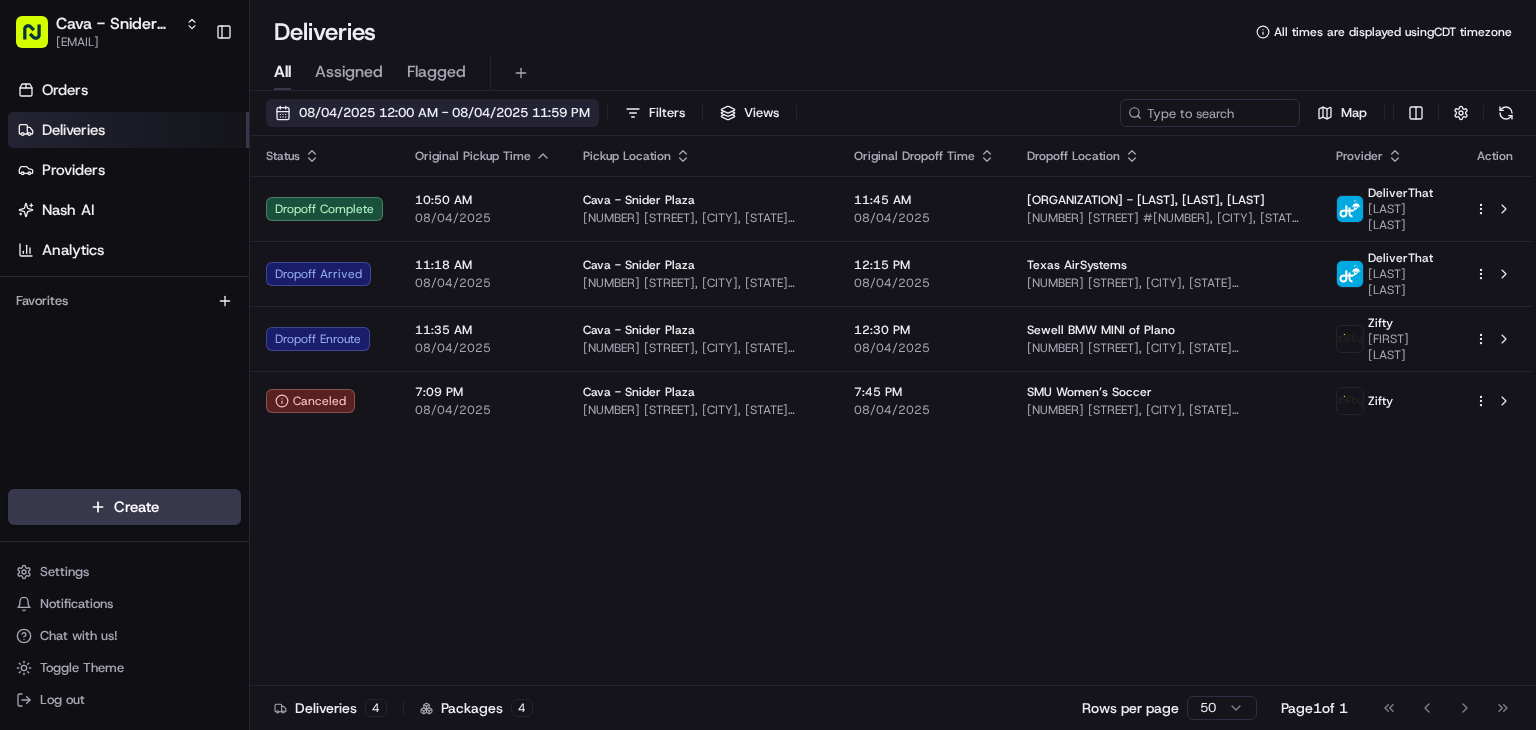 click on "08/04/2025 12:00 AM - 08/04/2025 11:59 PM" at bounding box center [444, 113] 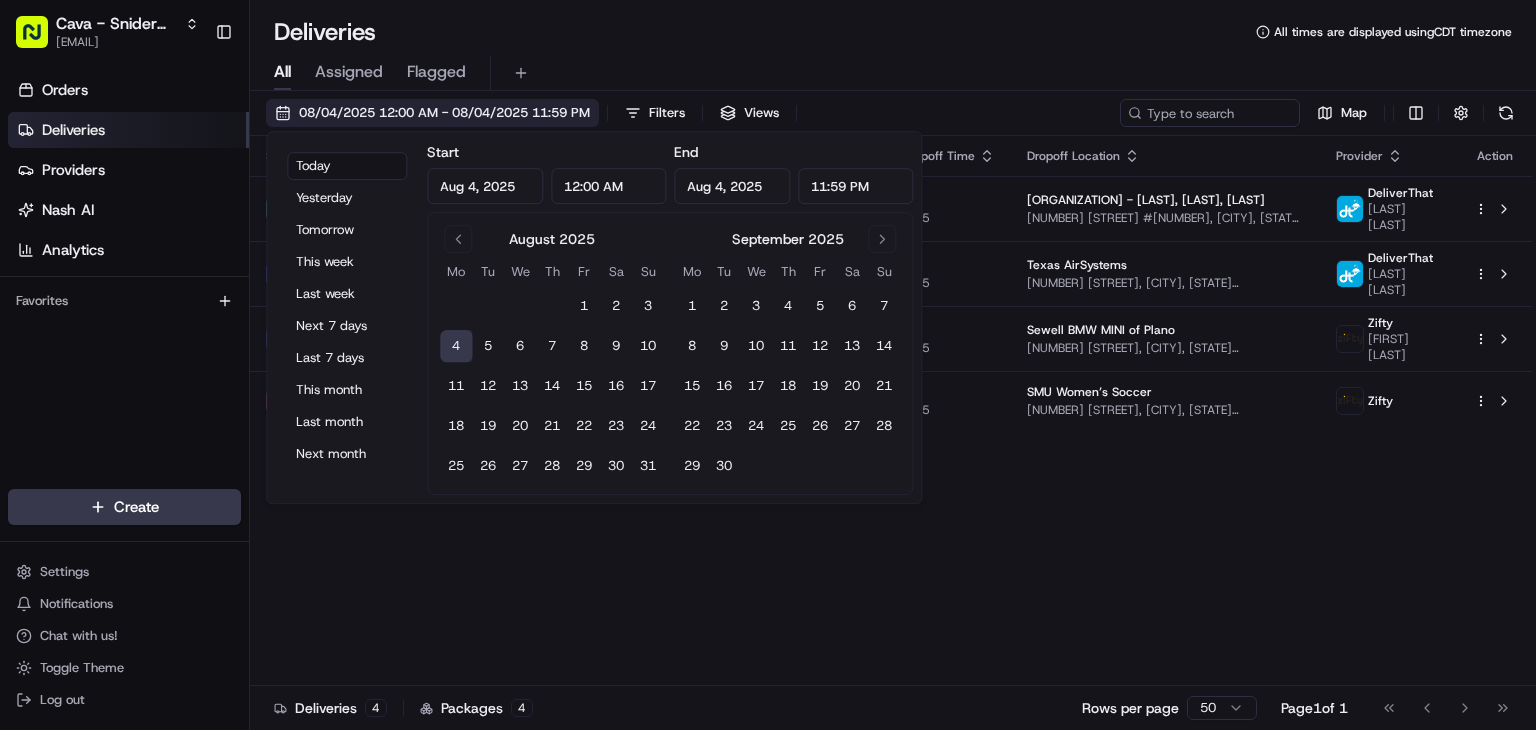 click on "08/04/2025 12:00 AM - 08/04/2025 11:59 PM" at bounding box center (444, 113) 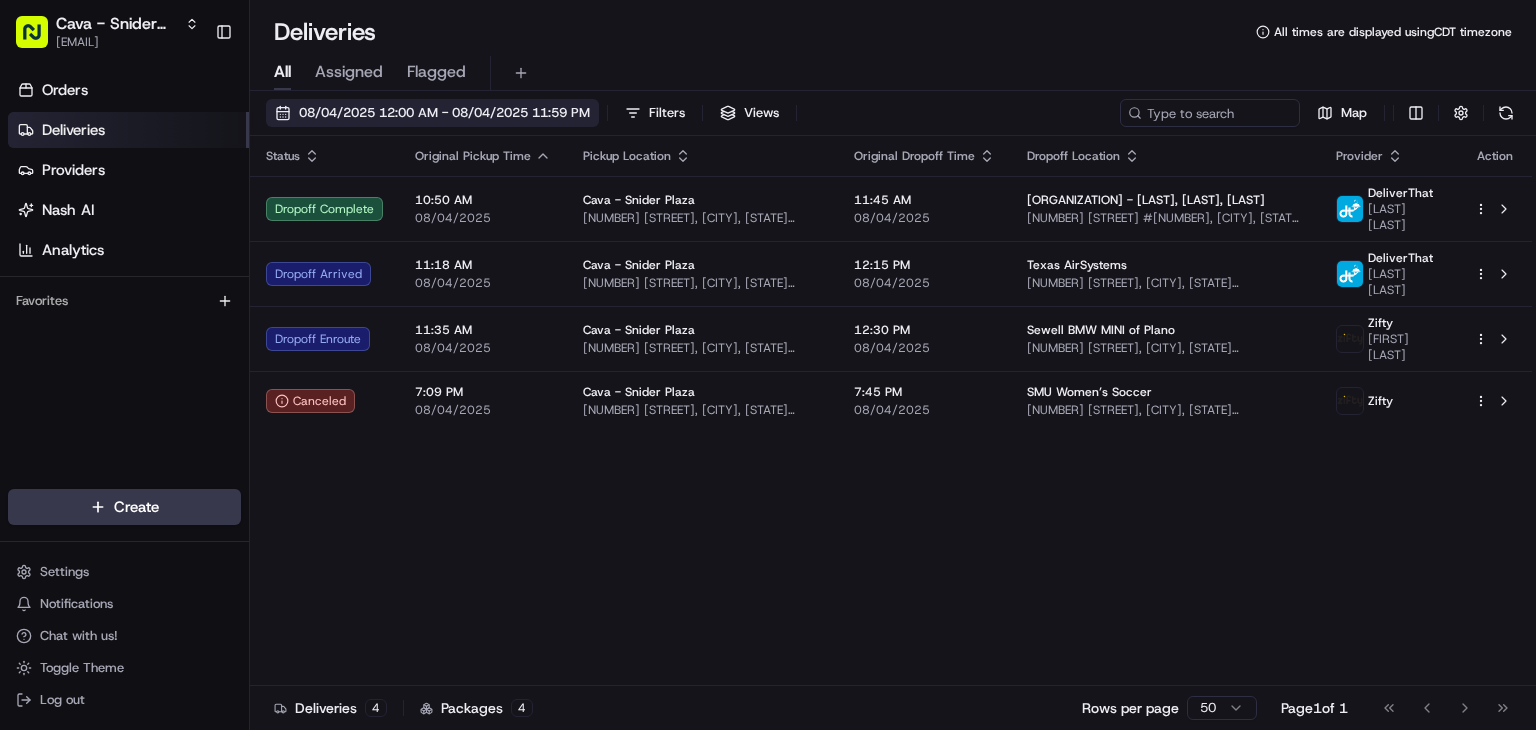 click on "08/04/2025 12:00 AM - 08/04/2025 11:59 PM" at bounding box center [432, 113] 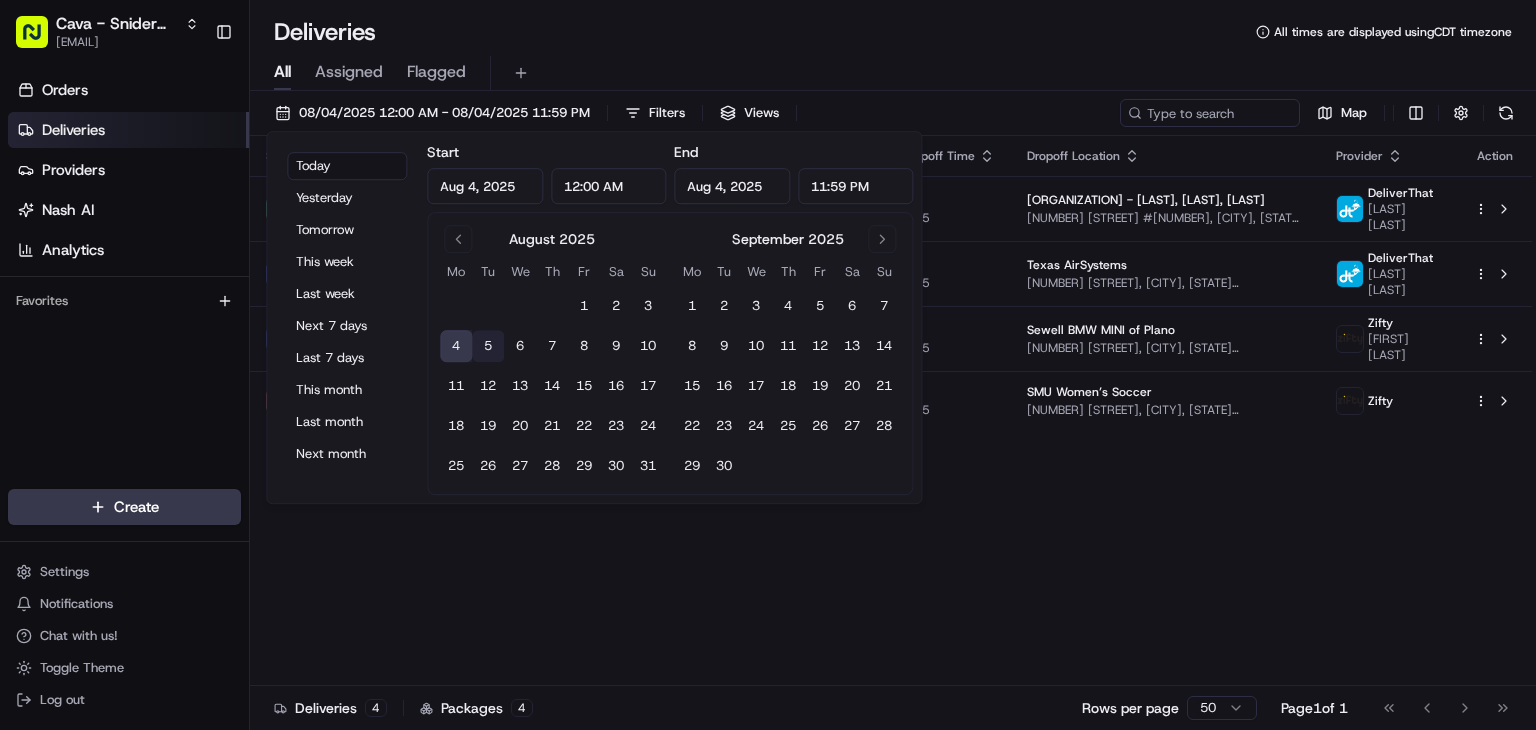 click on "5" at bounding box center [488, 346] 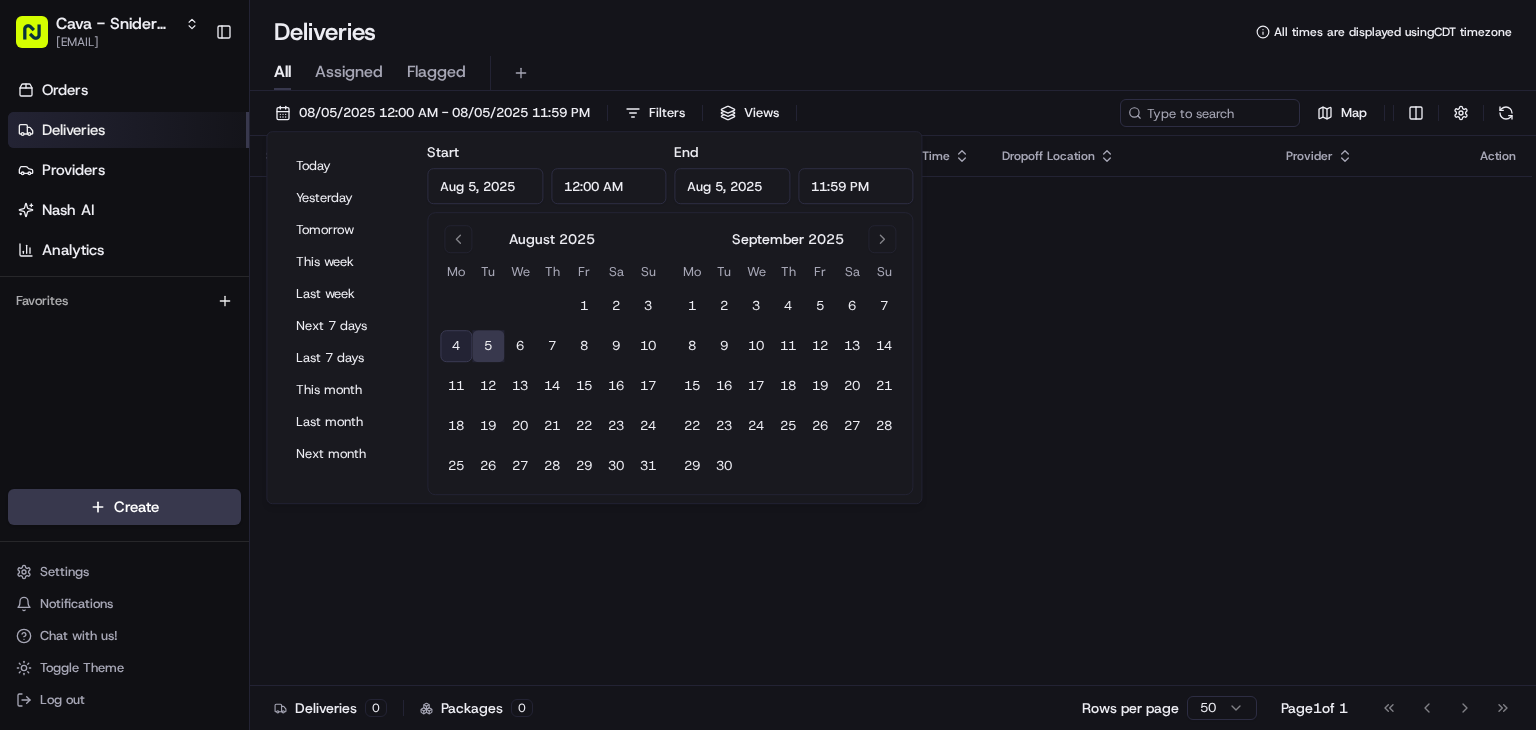 click on "Status Original Pickup Time Pickup Location Original Dropoff Time Dropoff Location Provider Action No results." at bounding box center [891, 411] 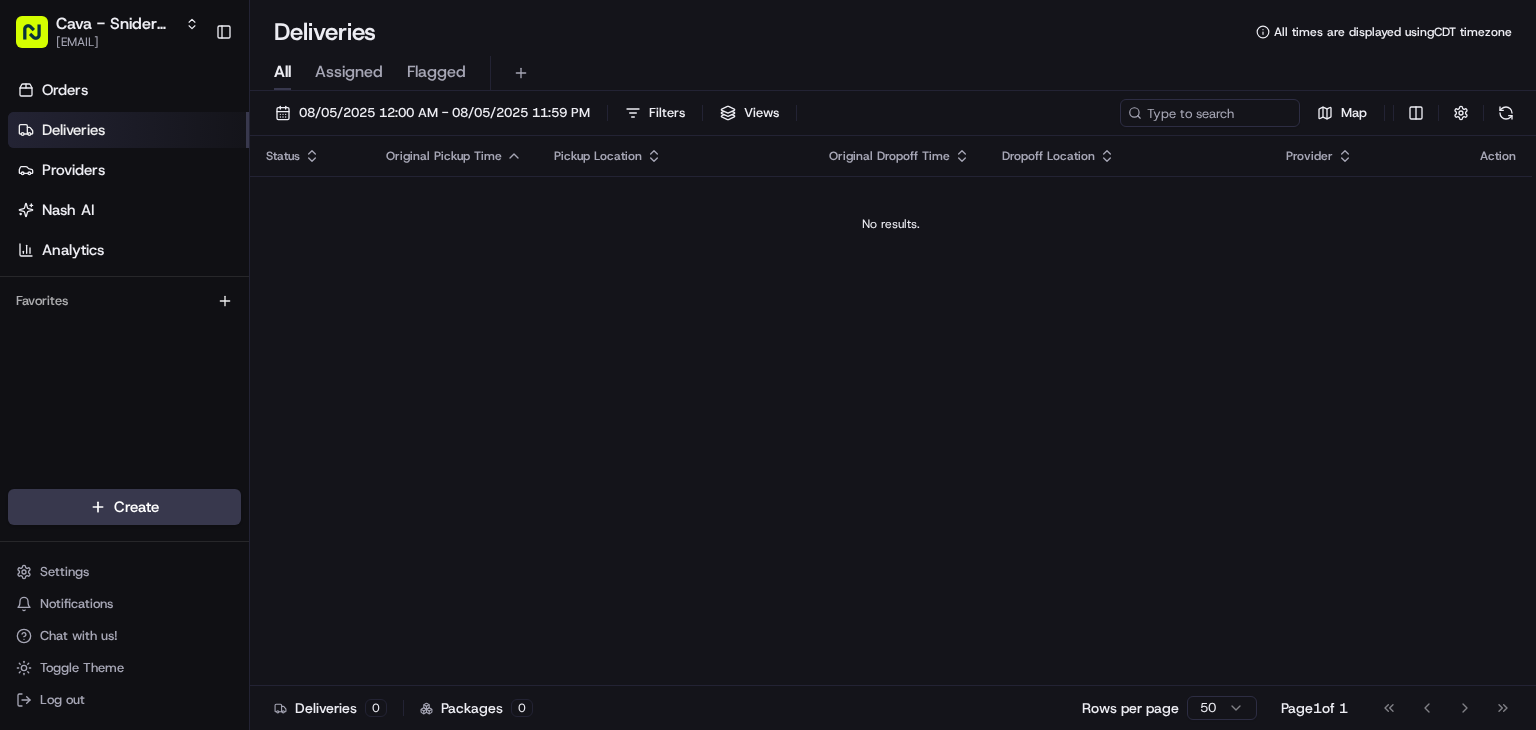 click on "Deliveries" at bounding box center (128, 130) 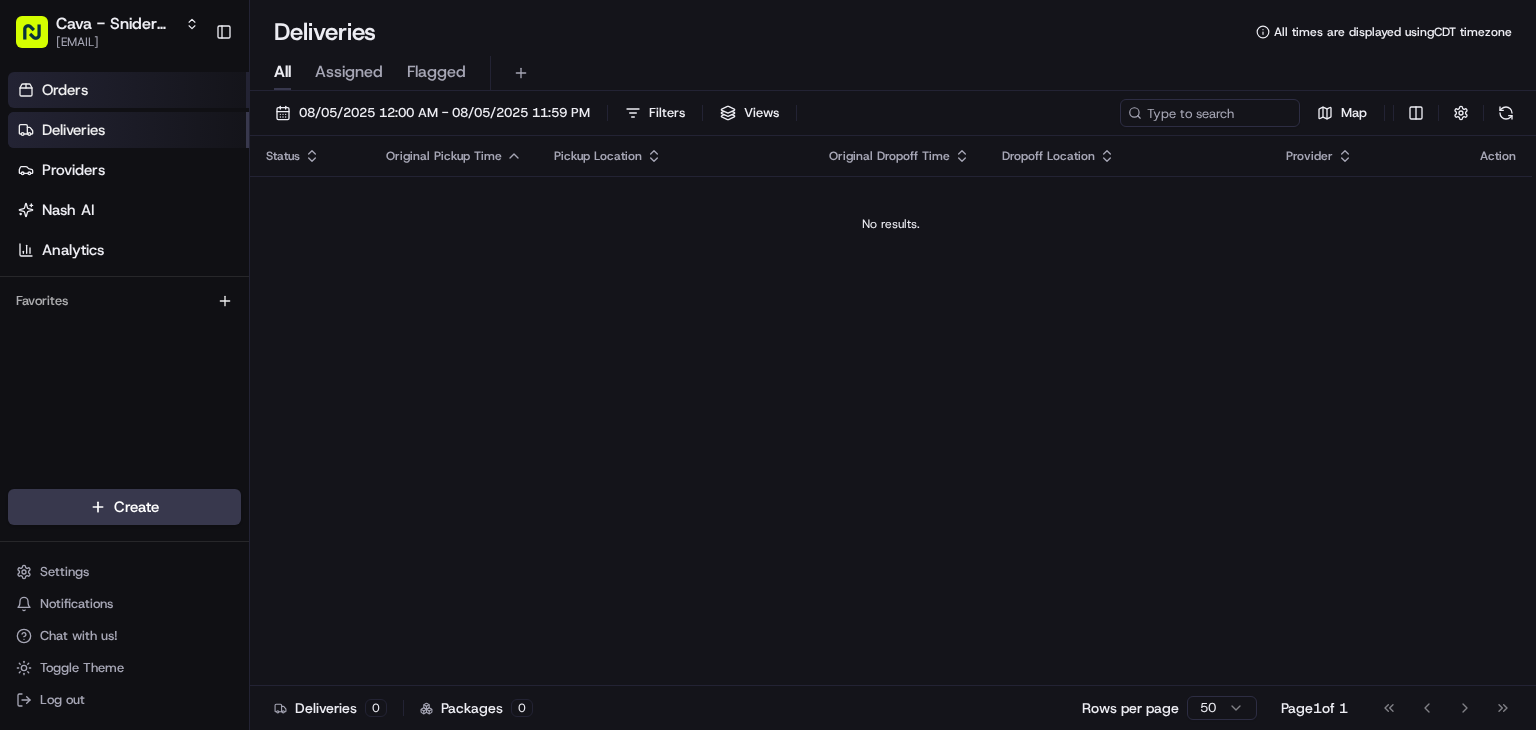 click on "Orders" at bounding box center (128, 90) 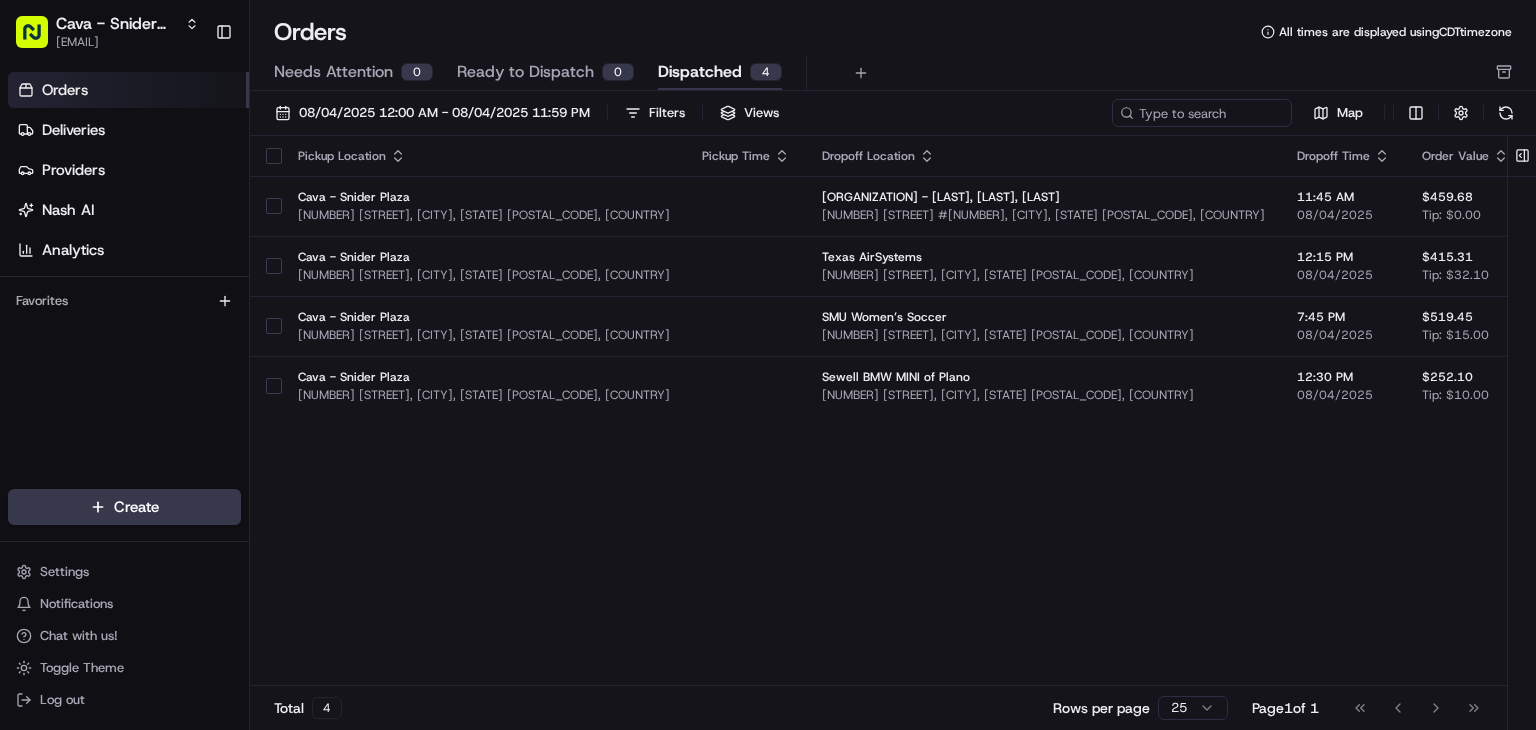 click on "Ready to Dispatch" at bounding box center (525, 72) 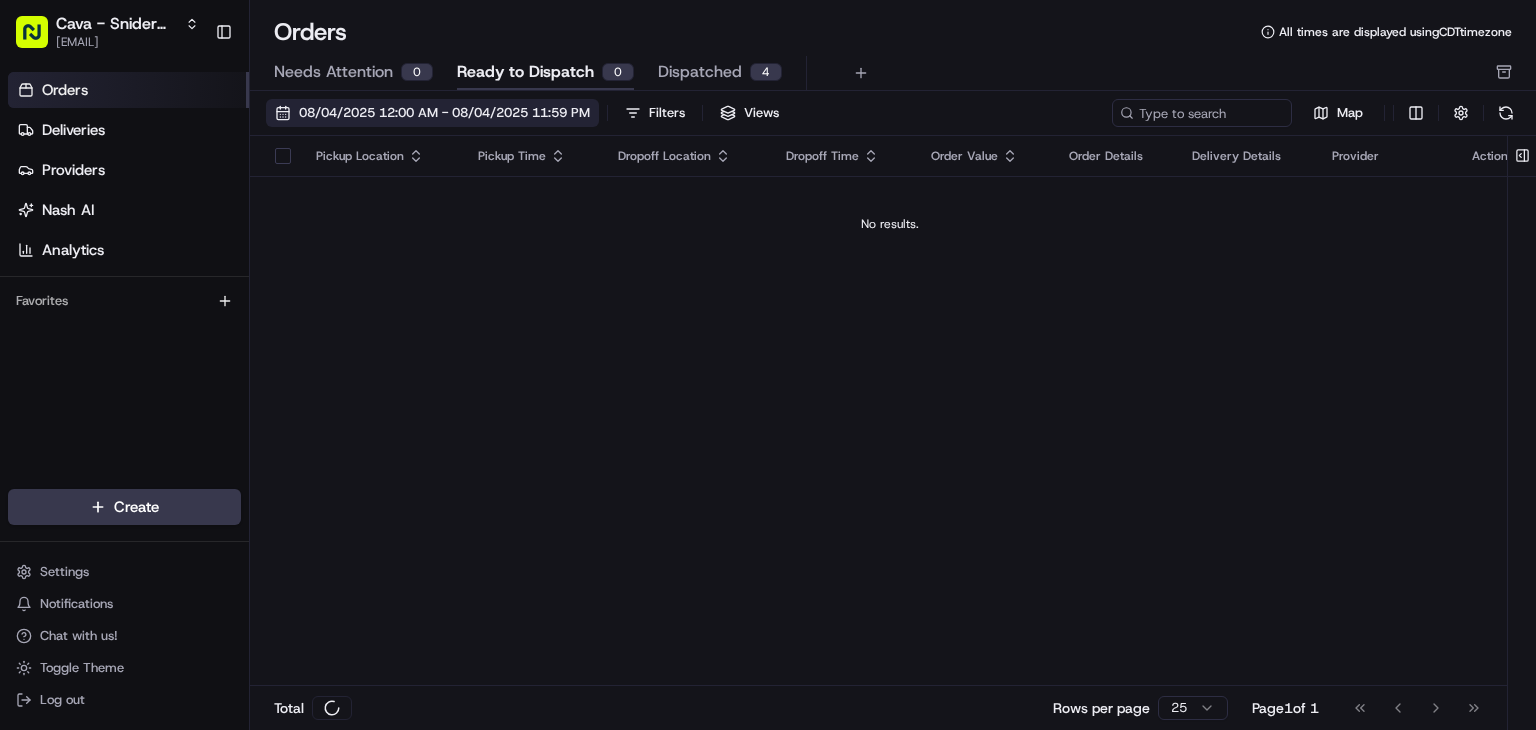 click on "08/04/2025 12:00 AM - 08/04/2025 11:59 PM" at bounding box center [444, 113] 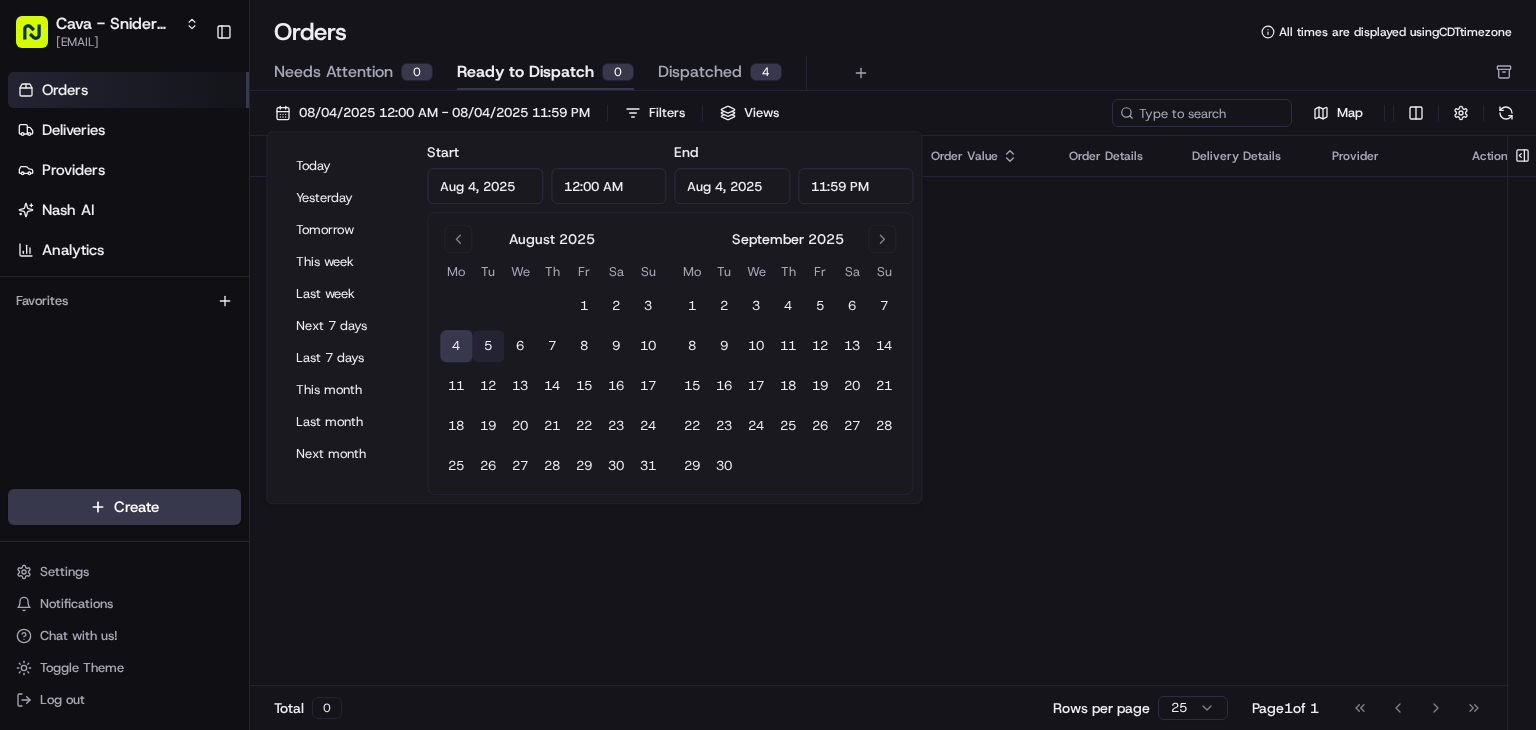click on "5" at bounding box center (488, 346) 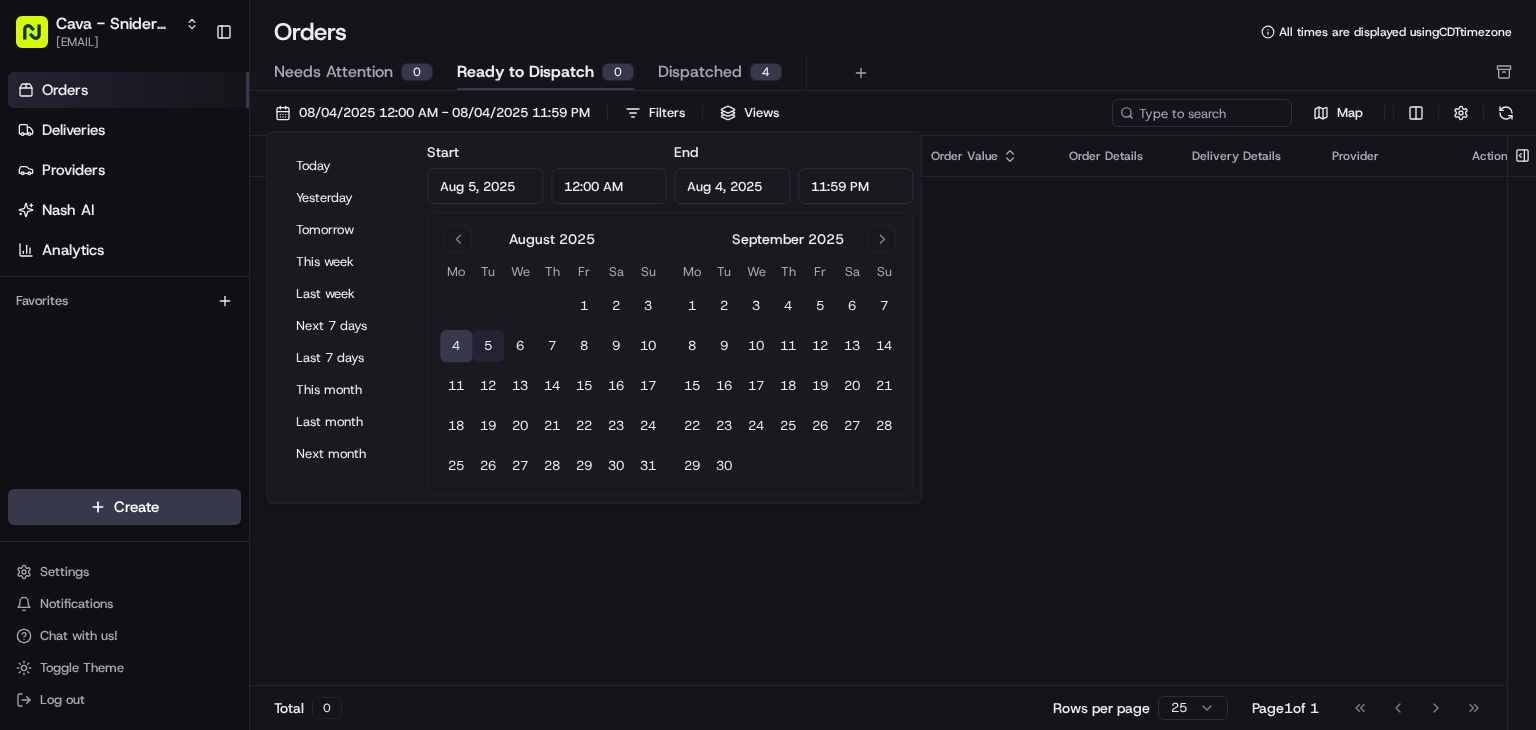 type on "Aug 5, 2025" 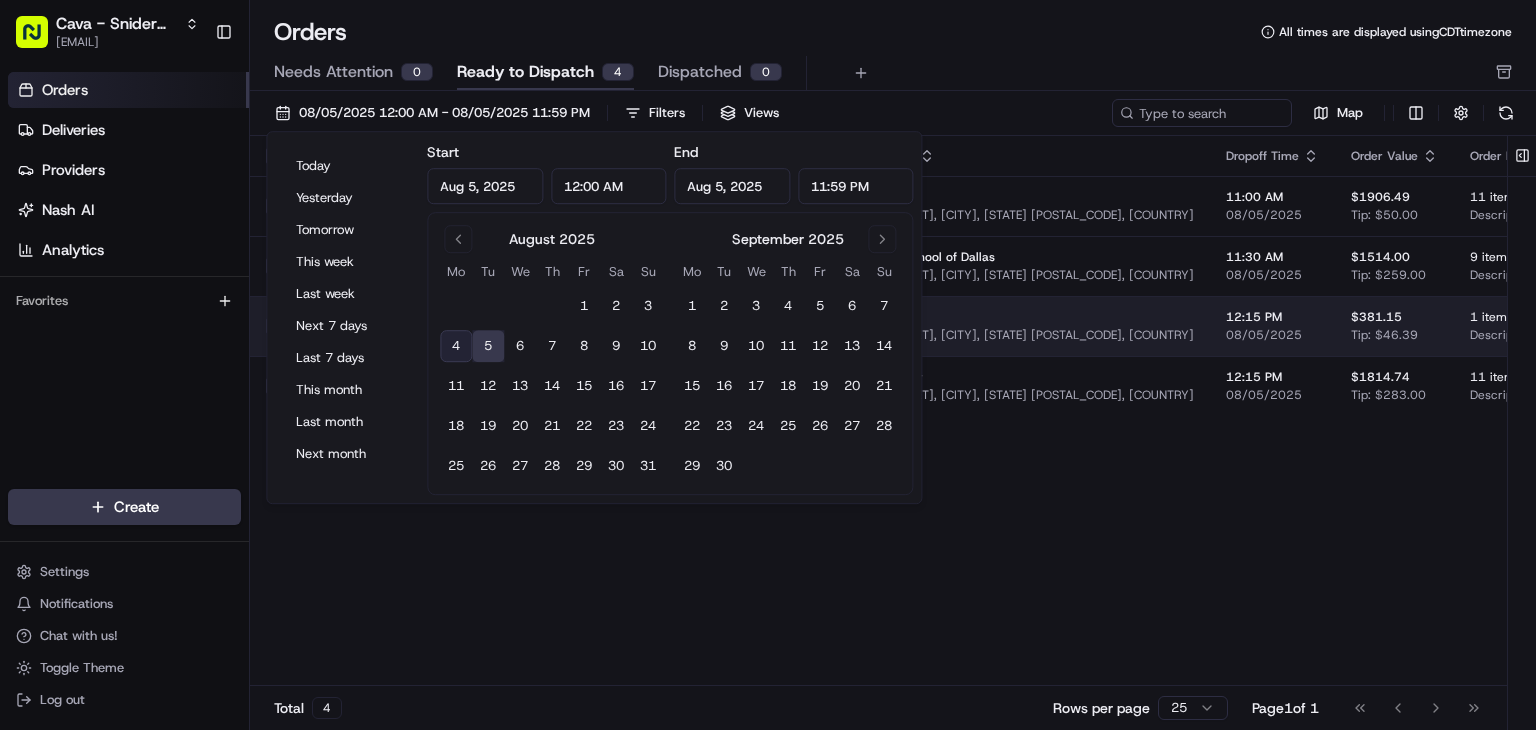 click on "[BRAND] [NUMBER] [STREET], [CITY], [STATE] [POSTAL_CODE], [COUNTRY]" at bounding box center (1008, 326) 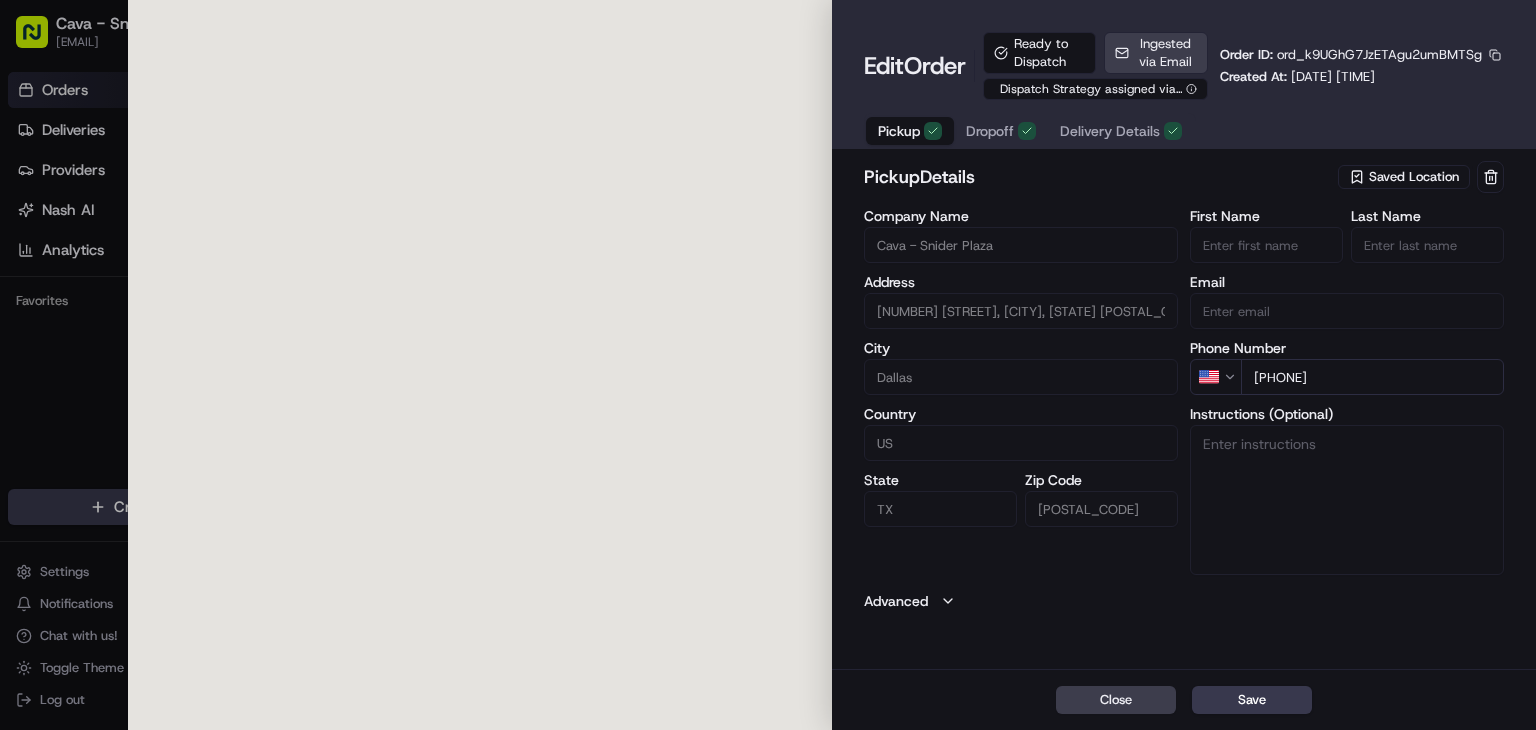 type on "[NUMBER] [STREET], [CITY], [STATE] [POSTAL_CODE], [COUNTRY]" 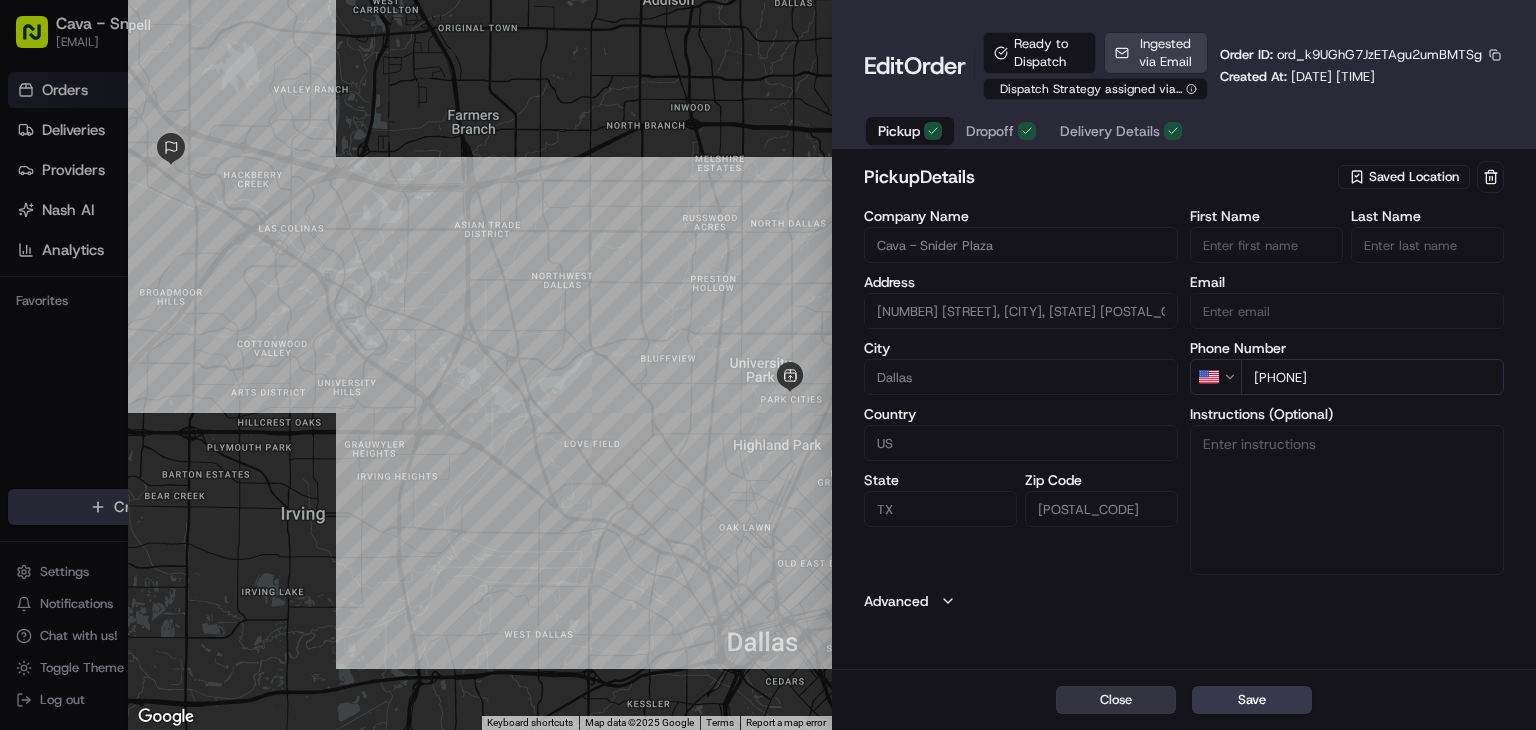 click on "Close" at bounding box center [1116, 700] 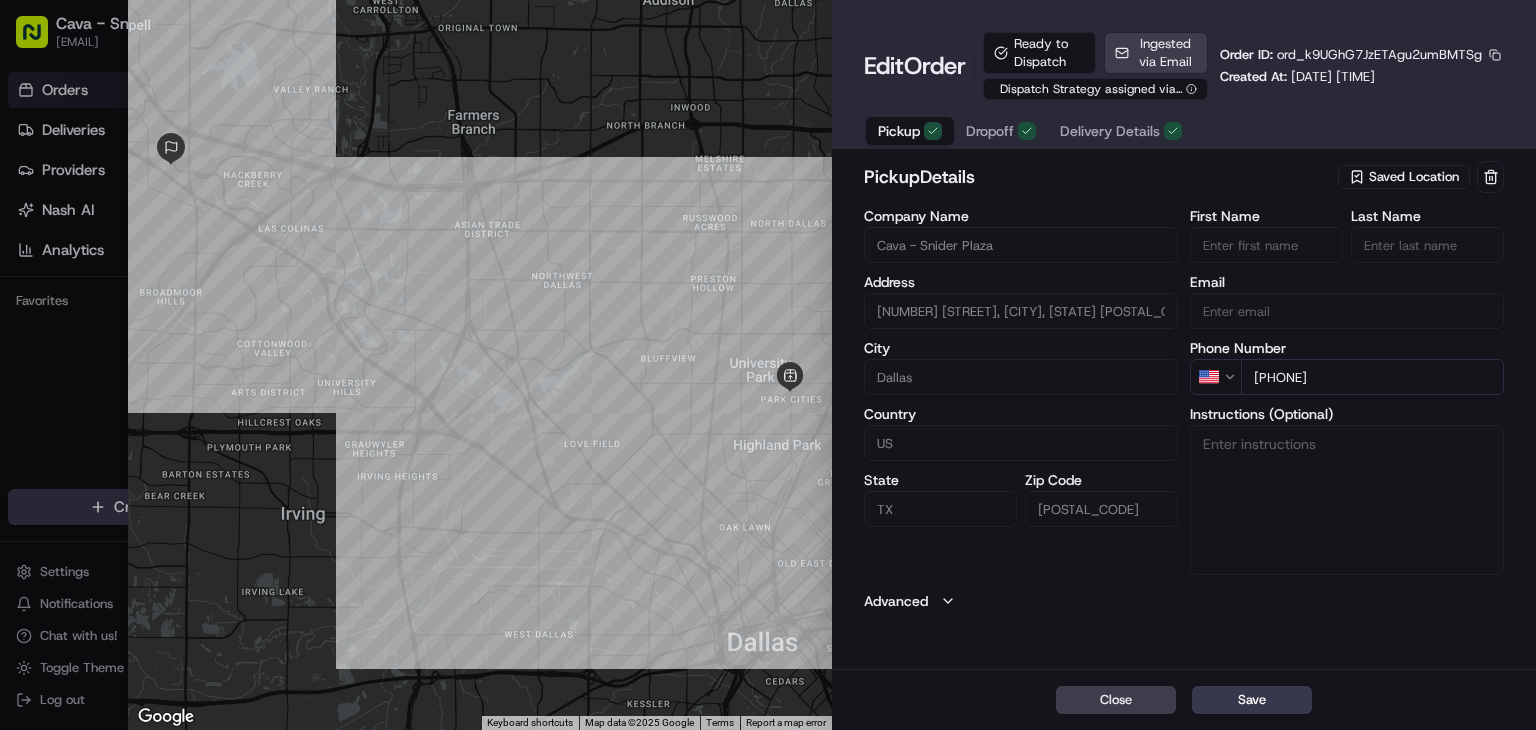 type 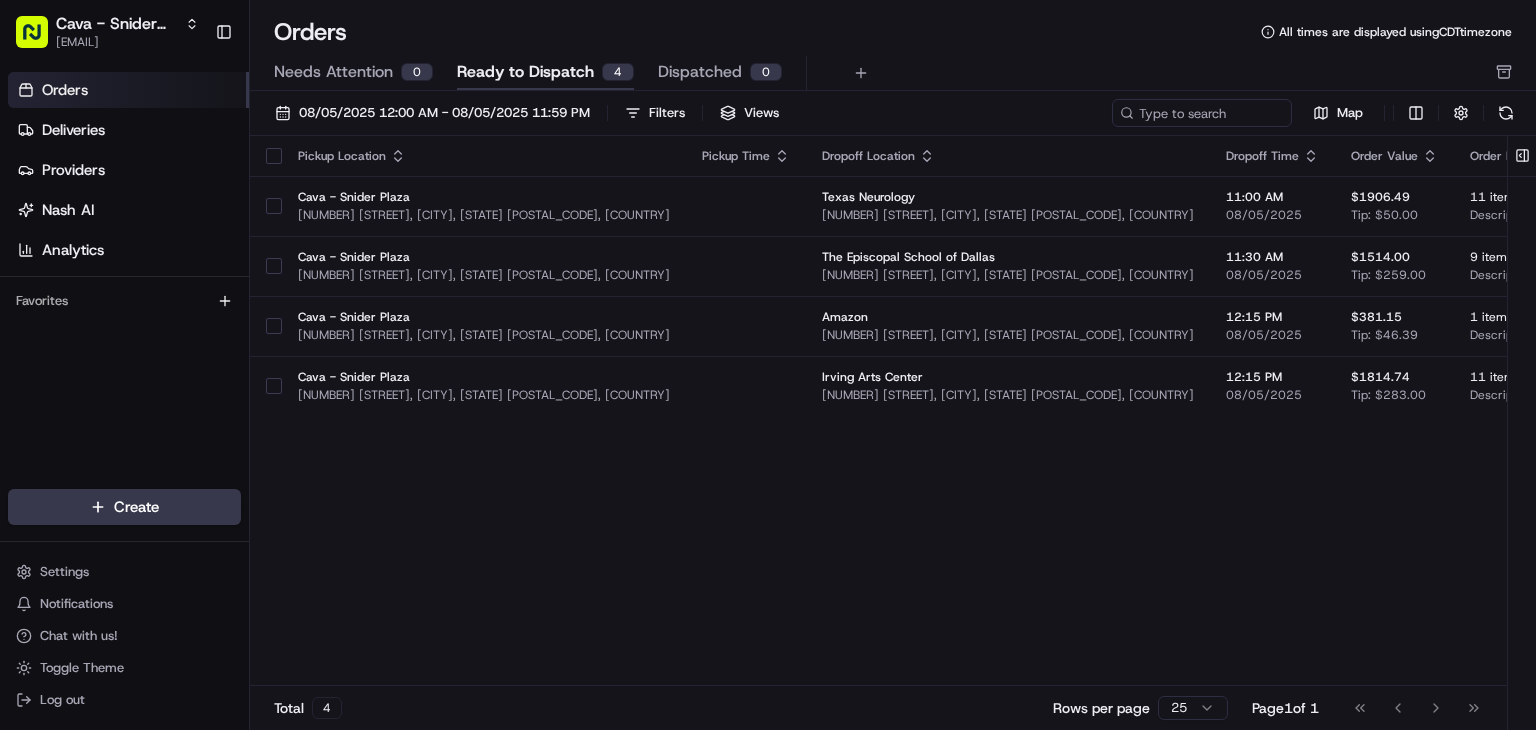 click at bounding box center (274, 156) 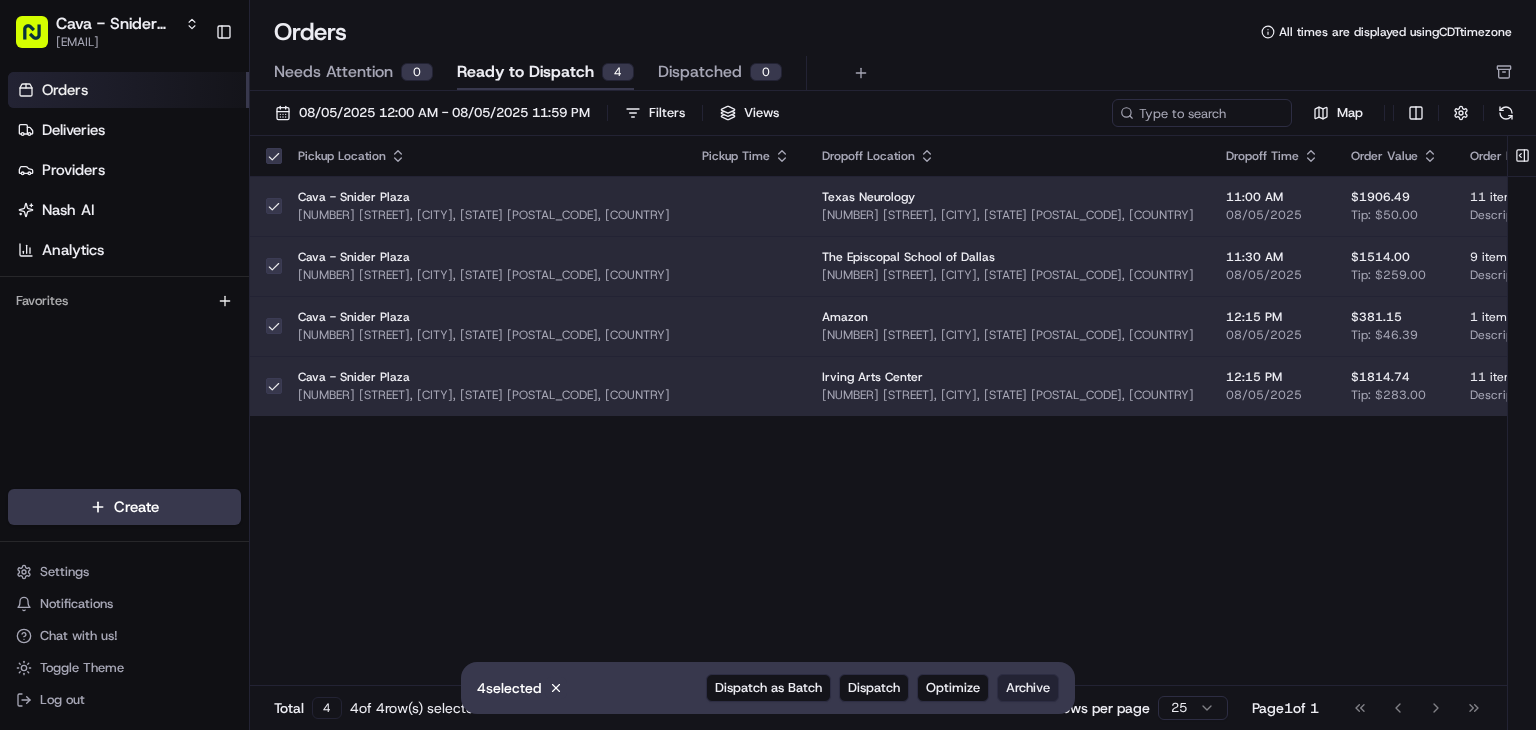 click on "Archive" at bounding box center (1028, 688) 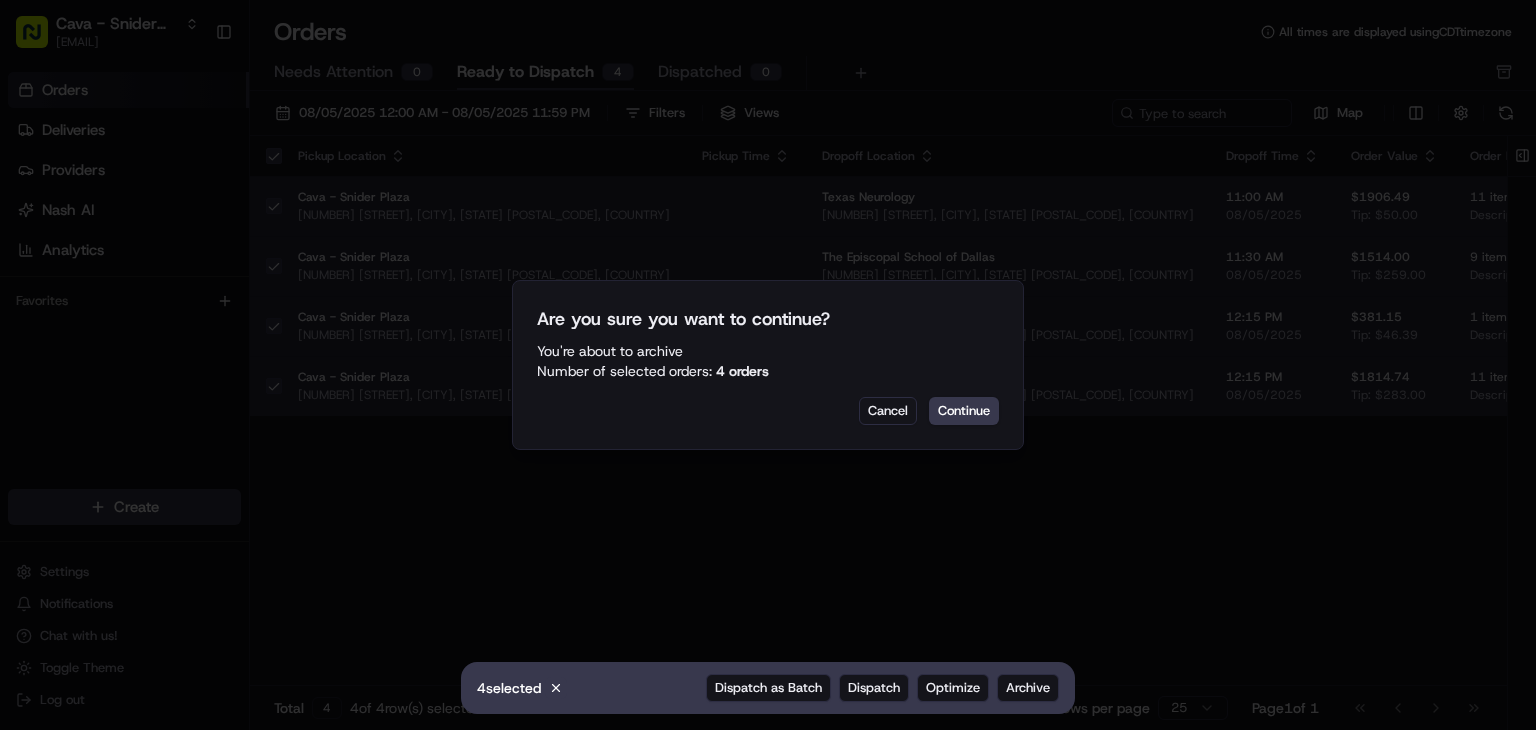 click on "Are you sure you want to continue? You're about to   Archive   Number of selected orders:  4   orders Cancel Continue" at bounding box center [768, 365] 